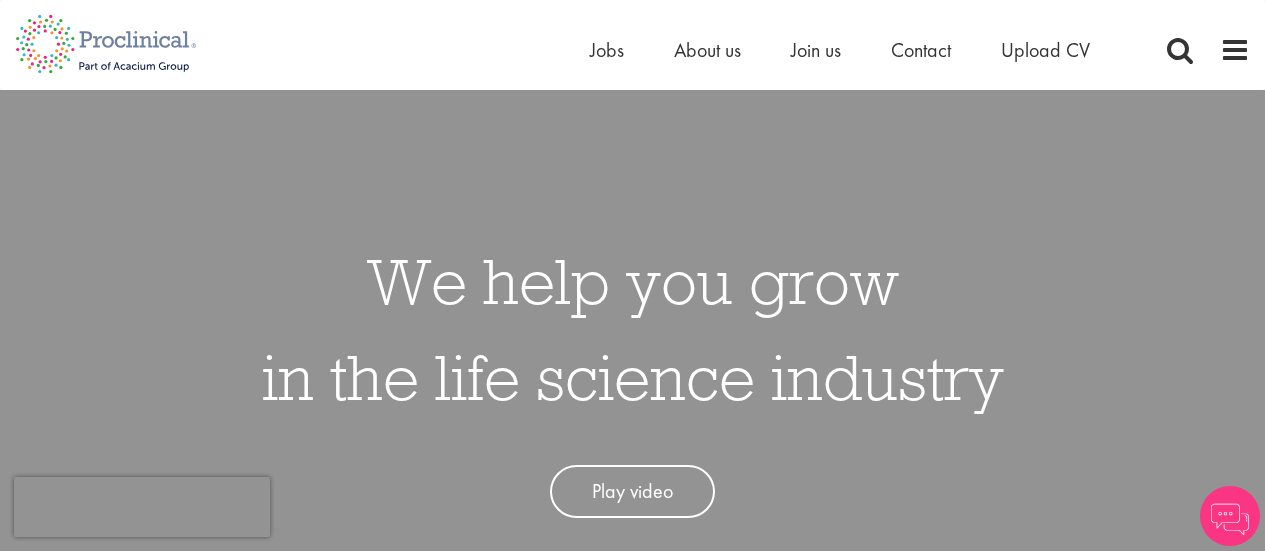 scroll, scrollTop: 0, scrollLeft: 0, axis: both 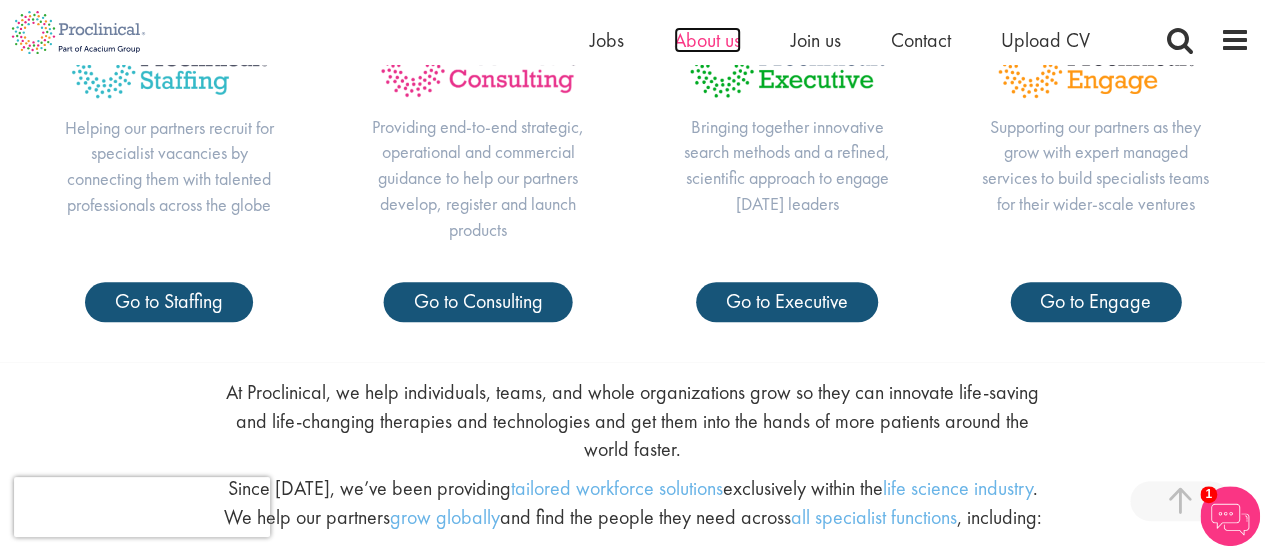 click on "About us" at bounding box center (707, 40) 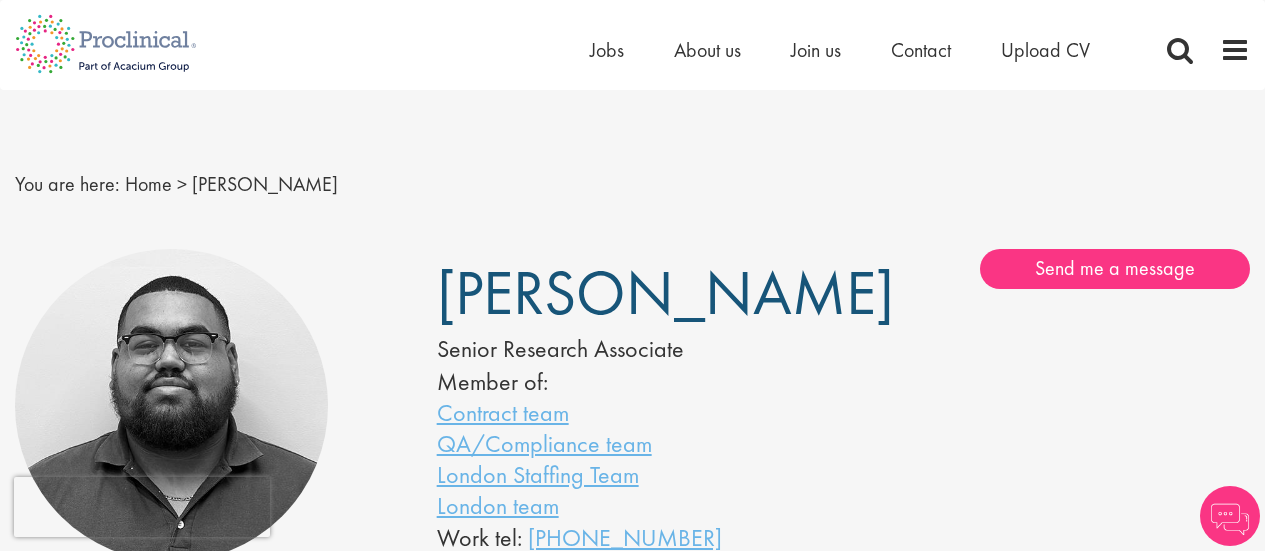 scroll, scrollTop: 0, scrollLeft: 0, axis: both 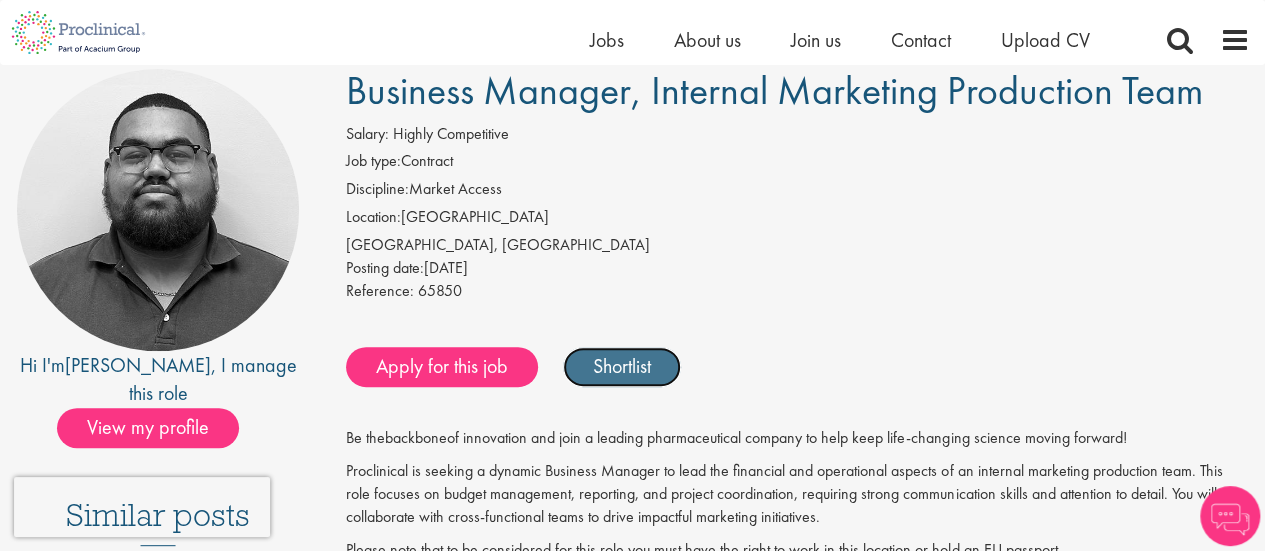 click on "Shortlist" at bounding box center (622, 367) 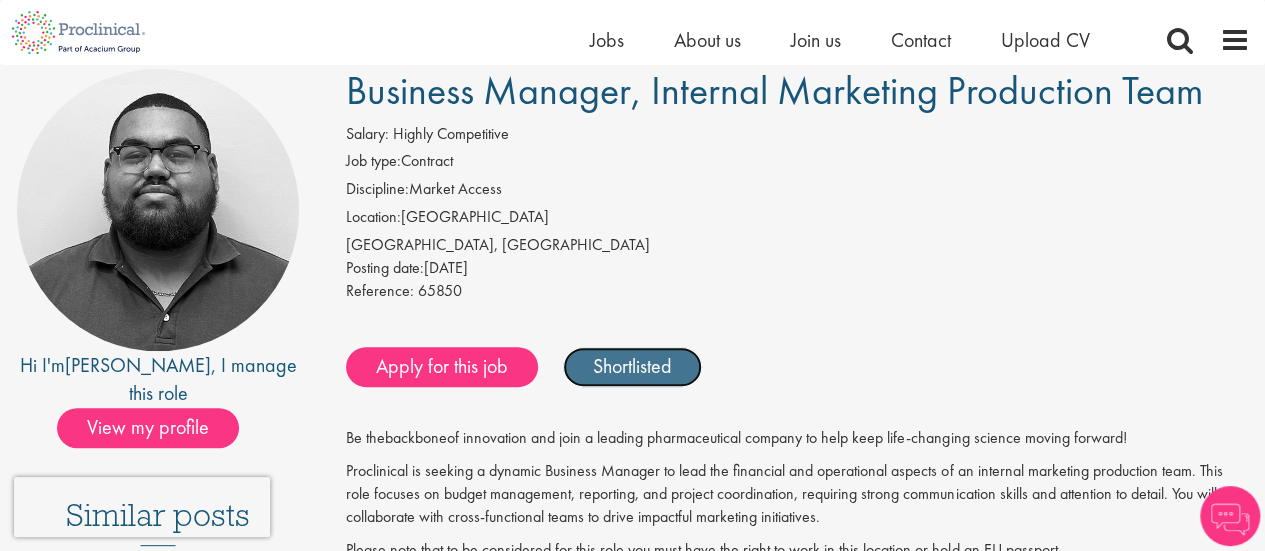 click on "Shortlisted" at bounding box center (632, 367) 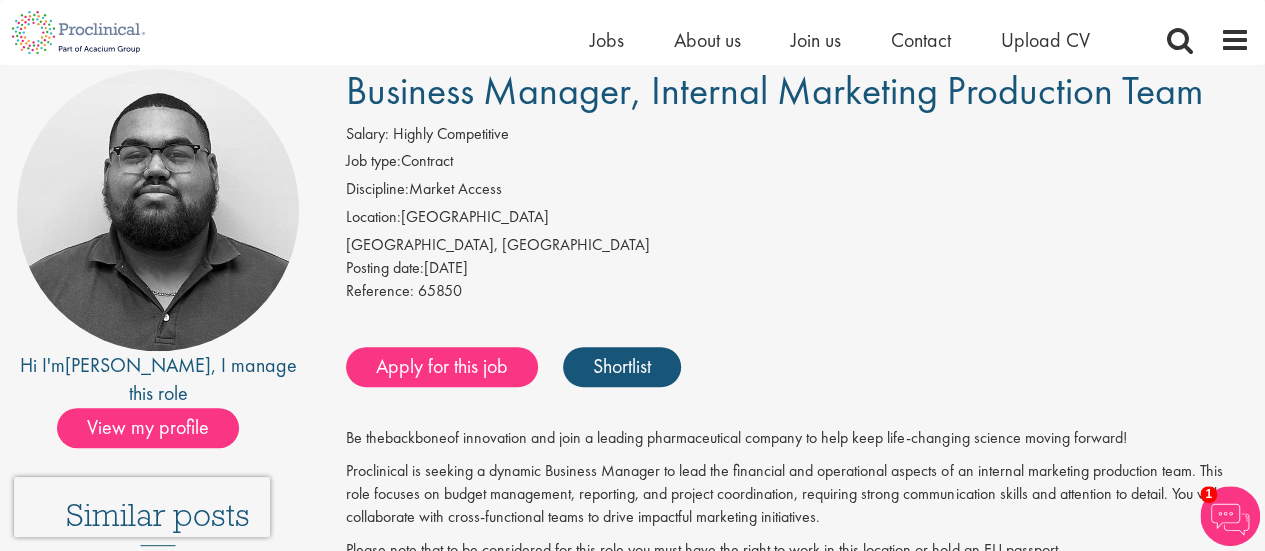 click at bounding box center (1230, 516) 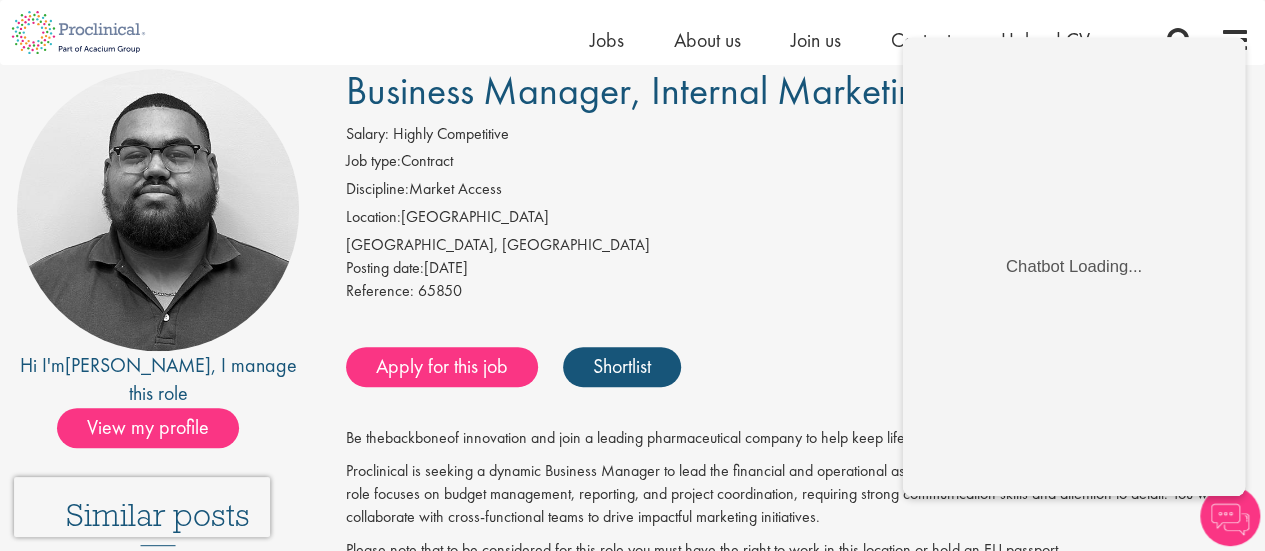 scroll, scrollTop: 130, scrollLeft: 0, axis: vertical 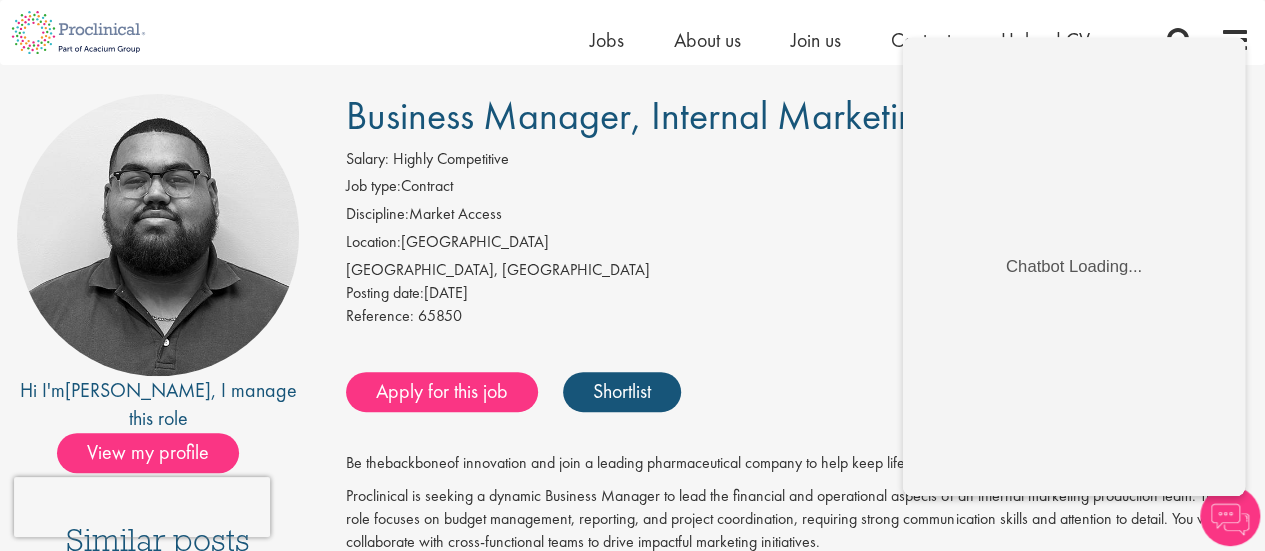 click on "You are here:
Home
>
Business Manager, Internal Marketing Production Team" at bounding box center (632, 9) 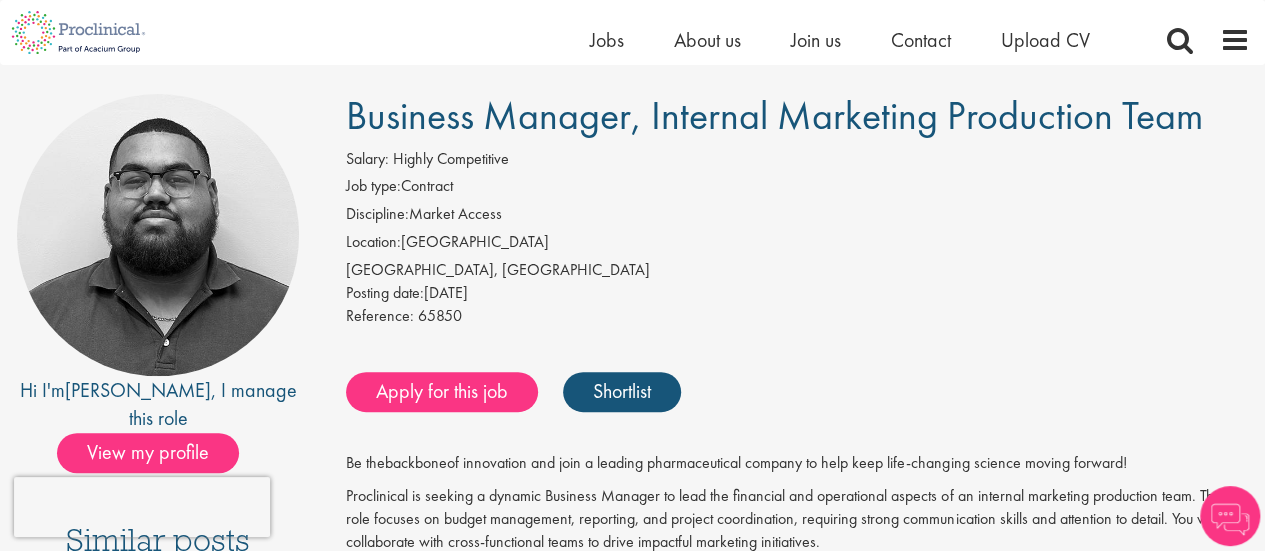 scroll, scrollTop: 140, scrollLeft: 0, axis: vertical 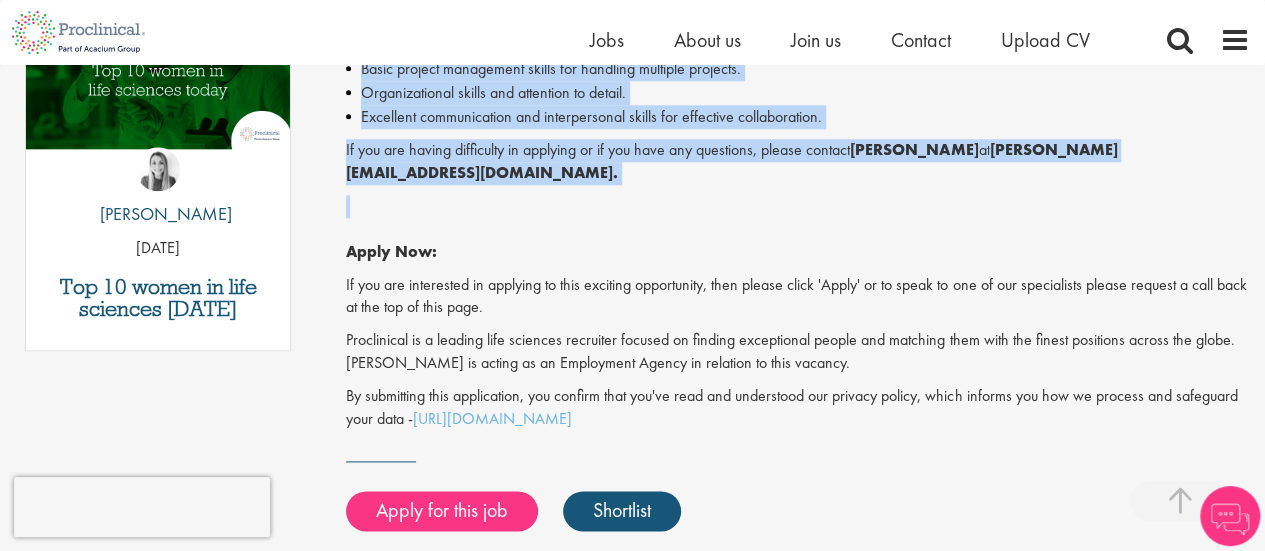 drag, startPoint x: 347, startPoint y: 451, endPoint x: 960, endPoint y: 179, distance: 670.6363 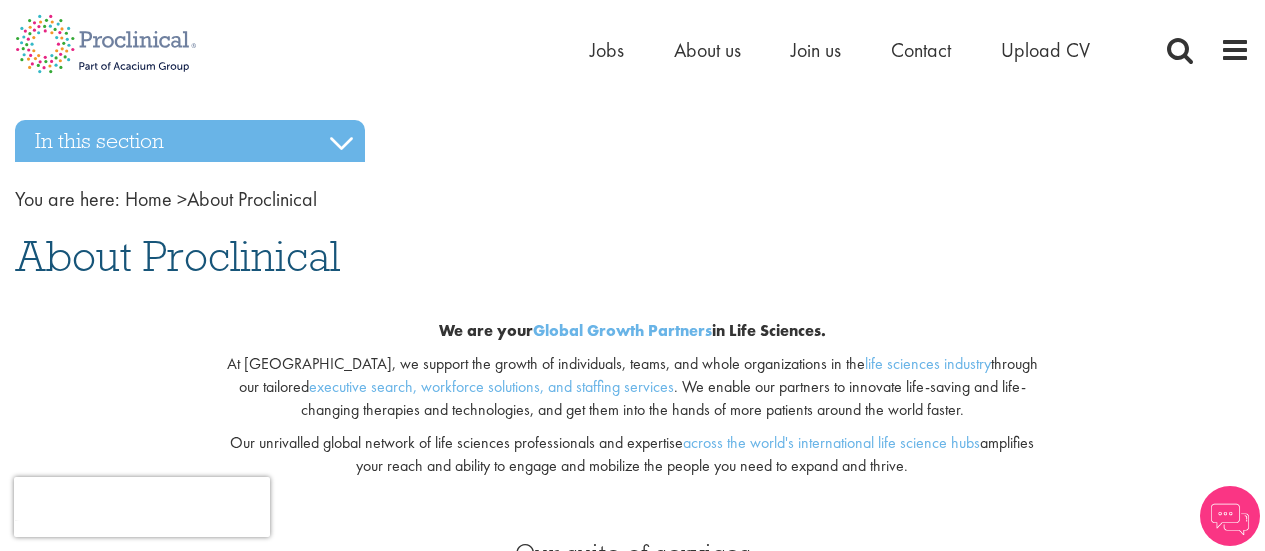 scroll, scrollTop: 0, scrollLeft: 0, axis: both 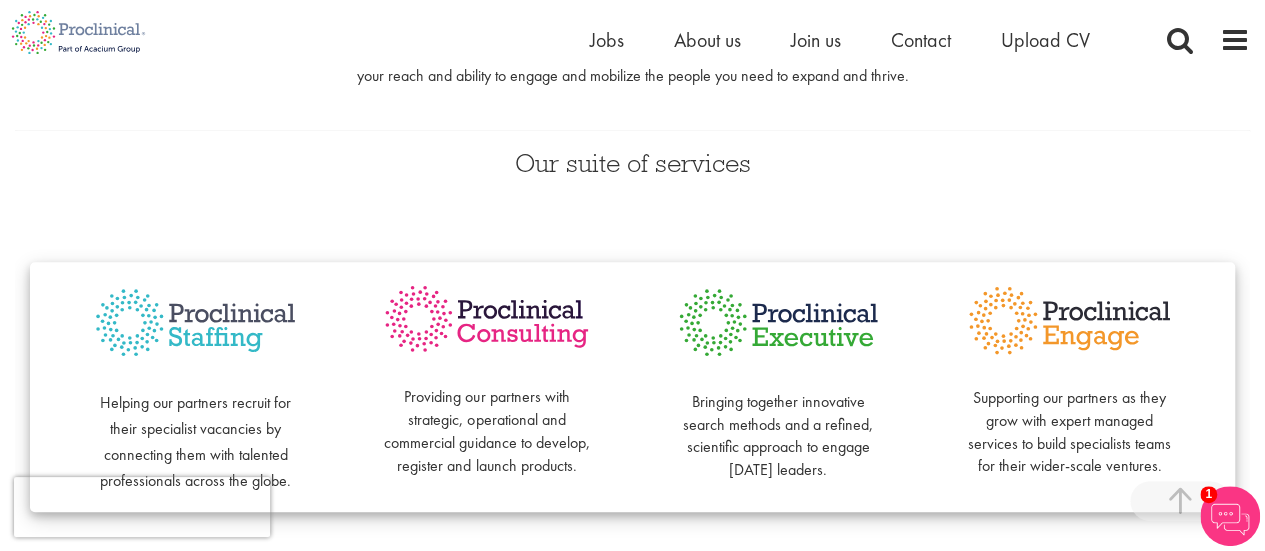drag, startPoint x: 1276, startPoint y: 37, endPoint x: 1276, endPoint y: 77, distance: 40 